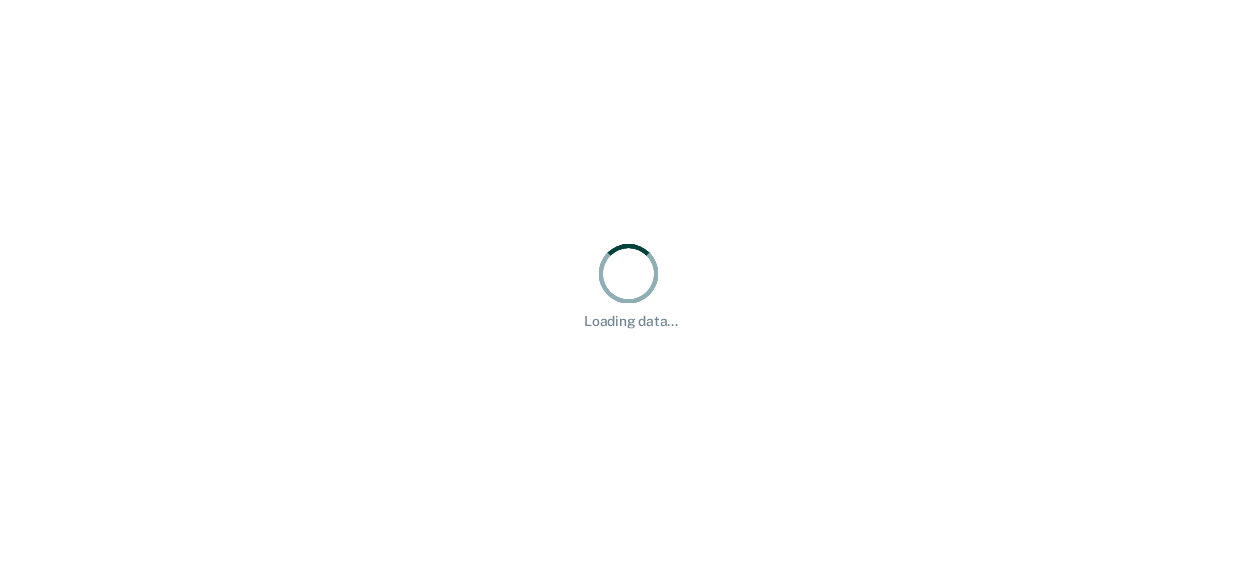 scroll, scrollTop: 0, scrollLeft: 0, axis: both 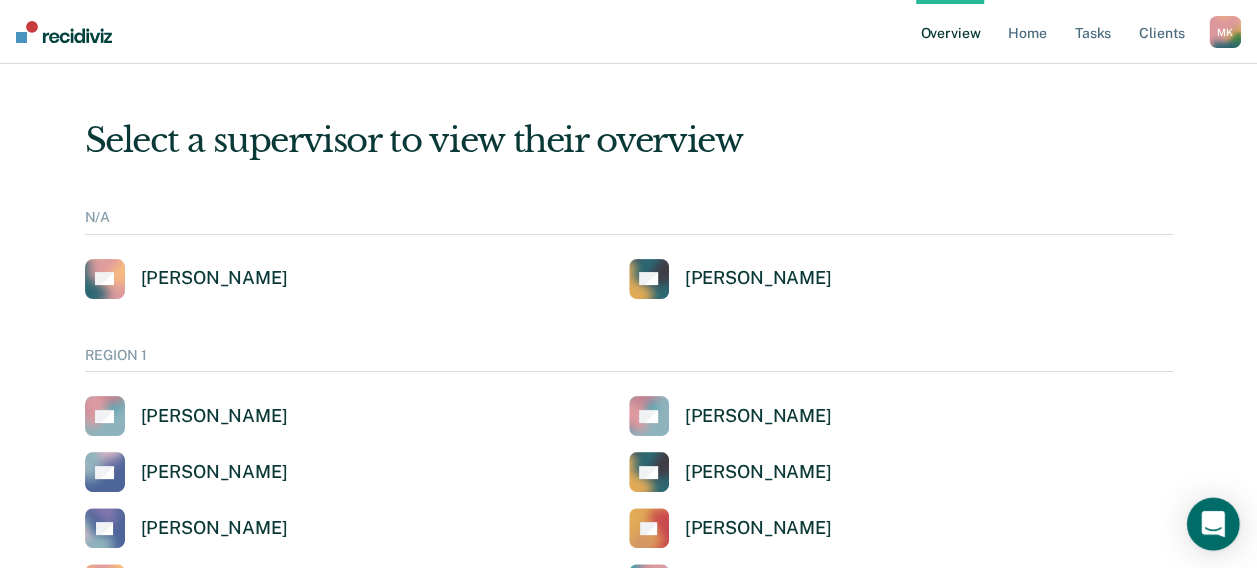 click 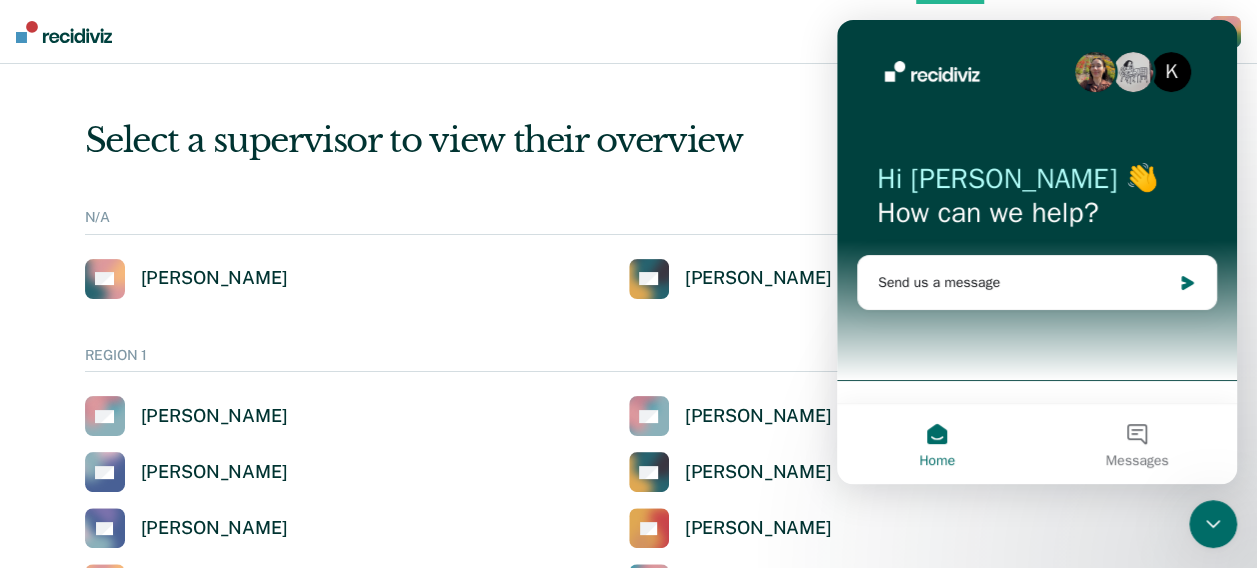 scroll, scrollTop: 0, scrollLeft: 0, axis: both 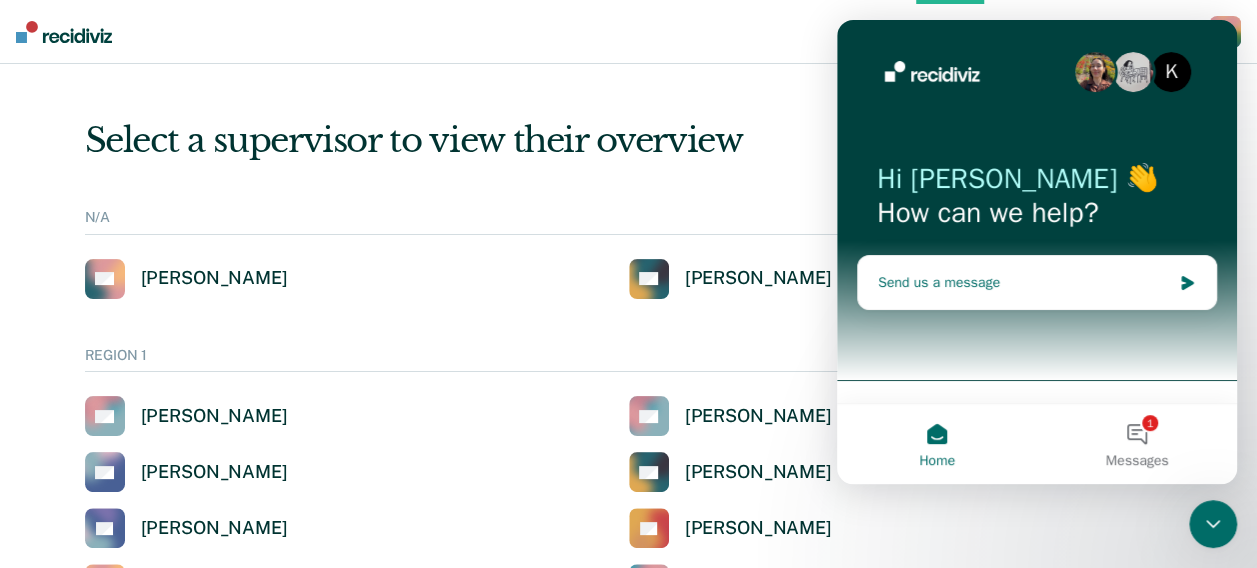 click on "Send us a message" at bounding box center (1024, 282) 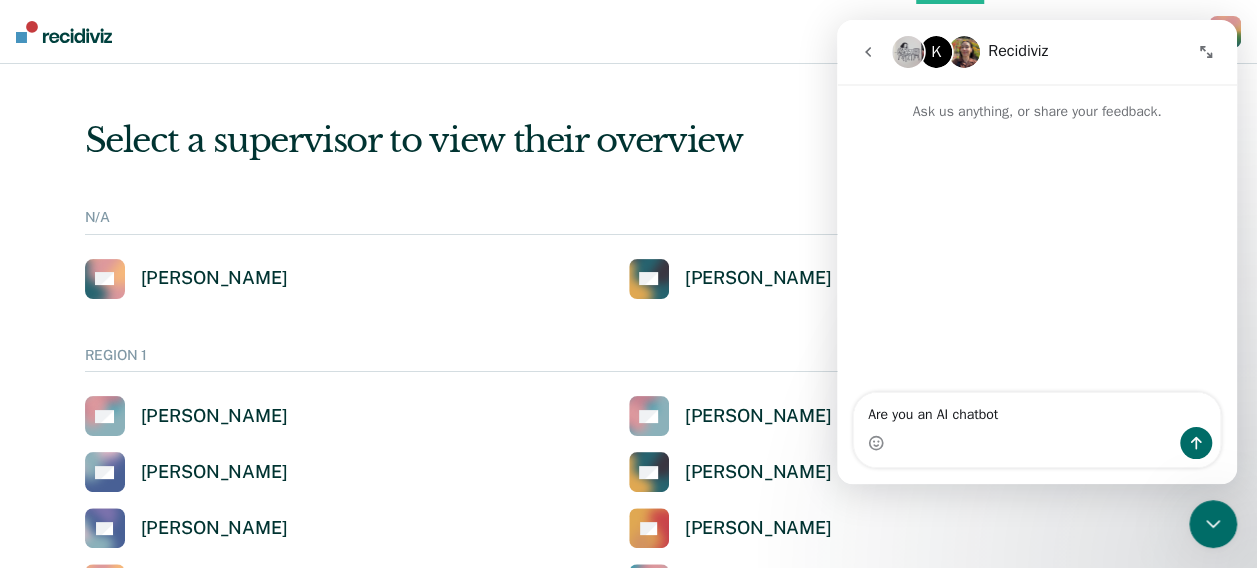 type on "Are you an AI chatbot?" 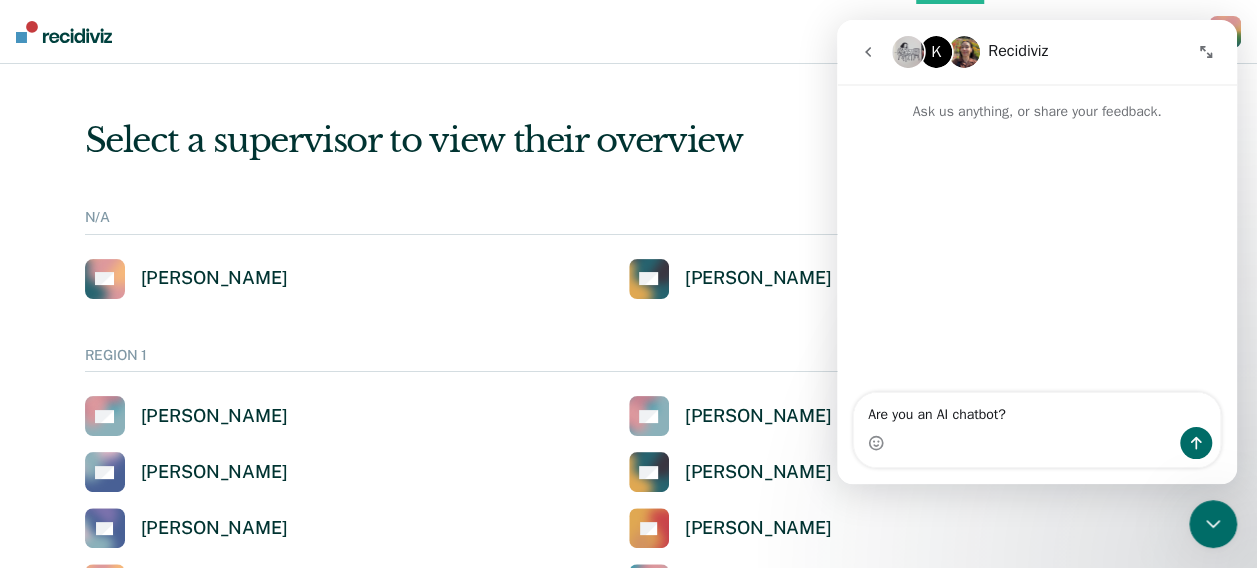 type 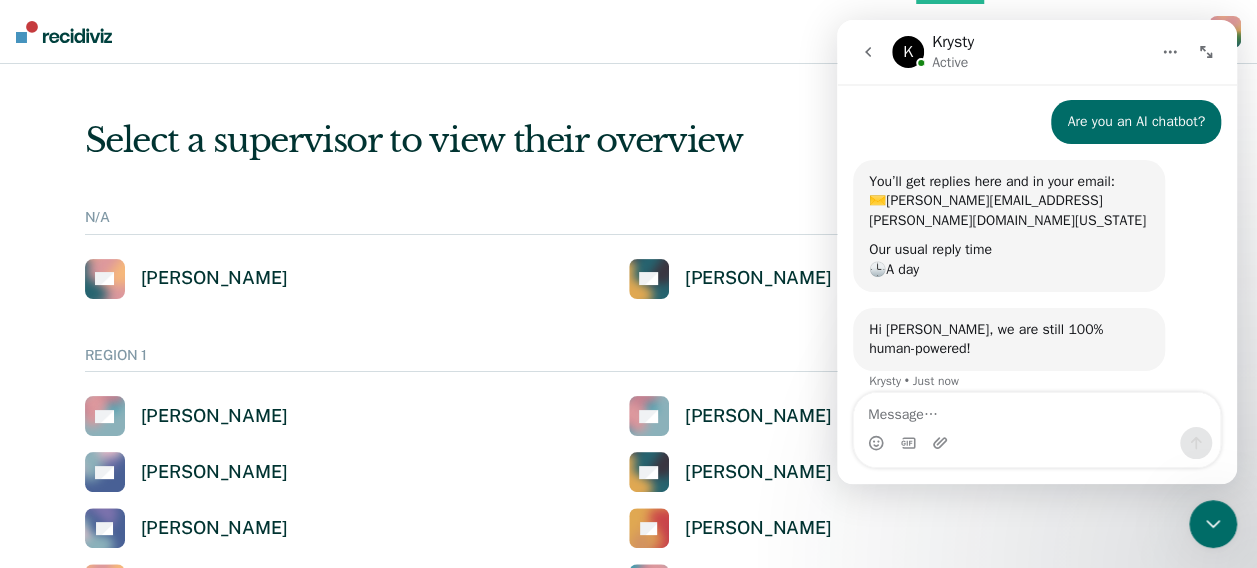 scroll, scrollTop: 45, scrollLeft: 0, axis: vertical 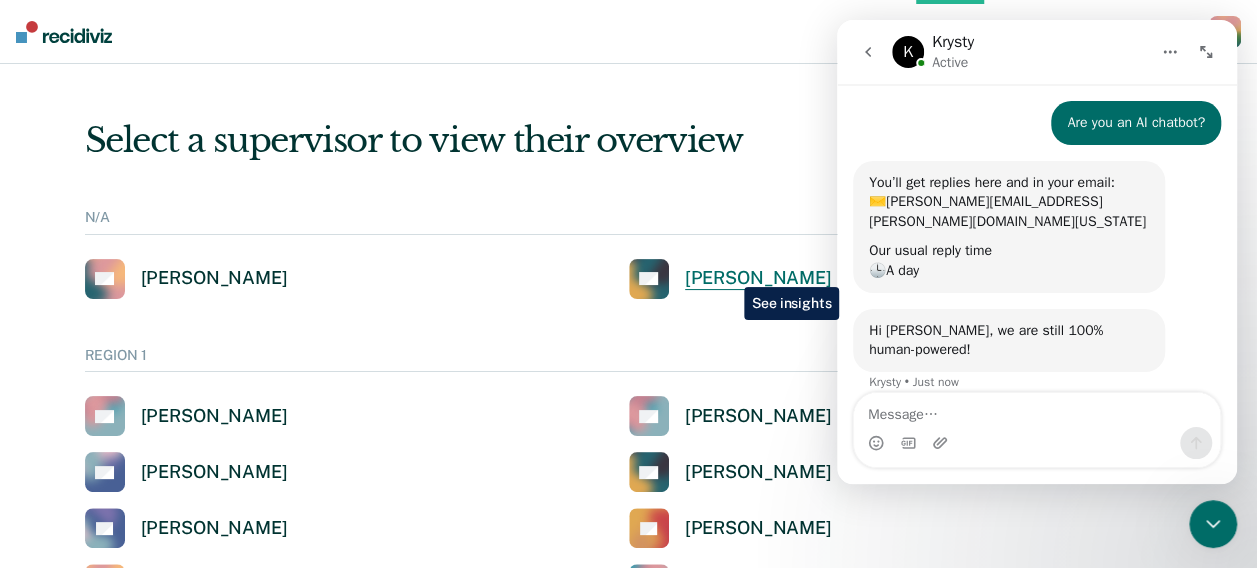 click on "[PERSON_NAME]" at bounding box center [758, 278] 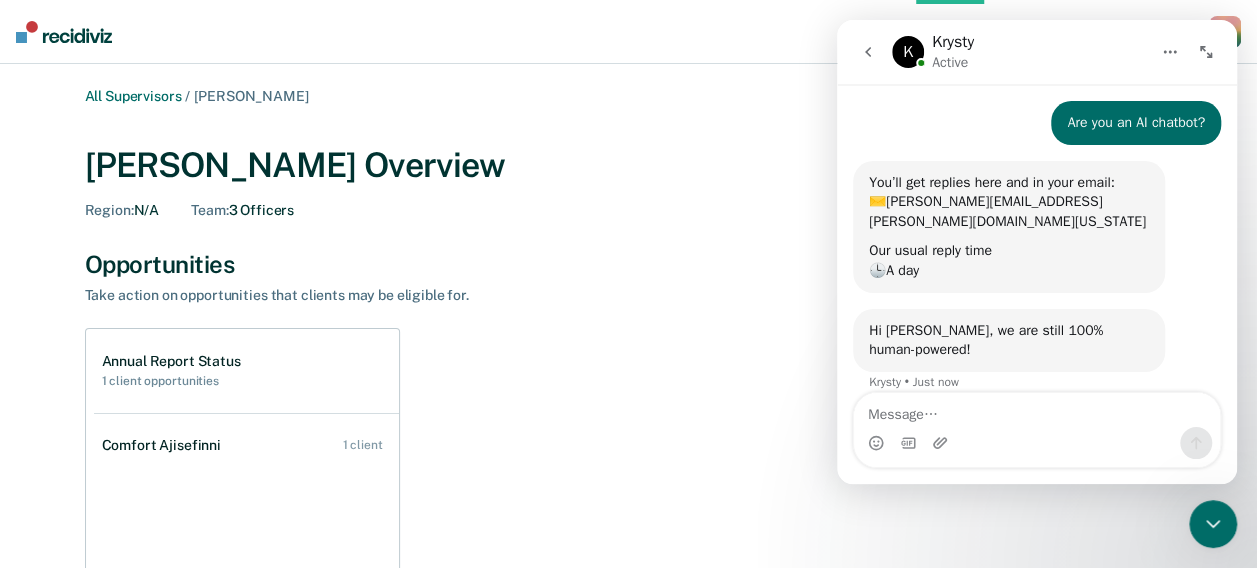 click on "[PERSON_NAME] Overview" at bounding box center (629, 165) 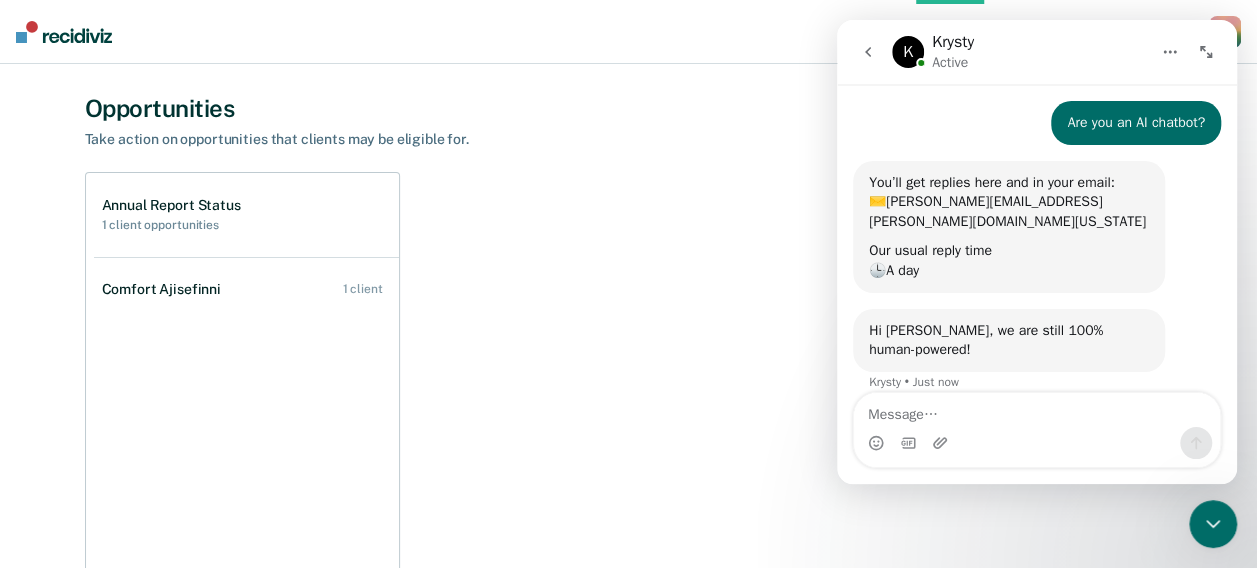 scroll, scrollTop: 200, scrollLeft: 0, axis: vertical 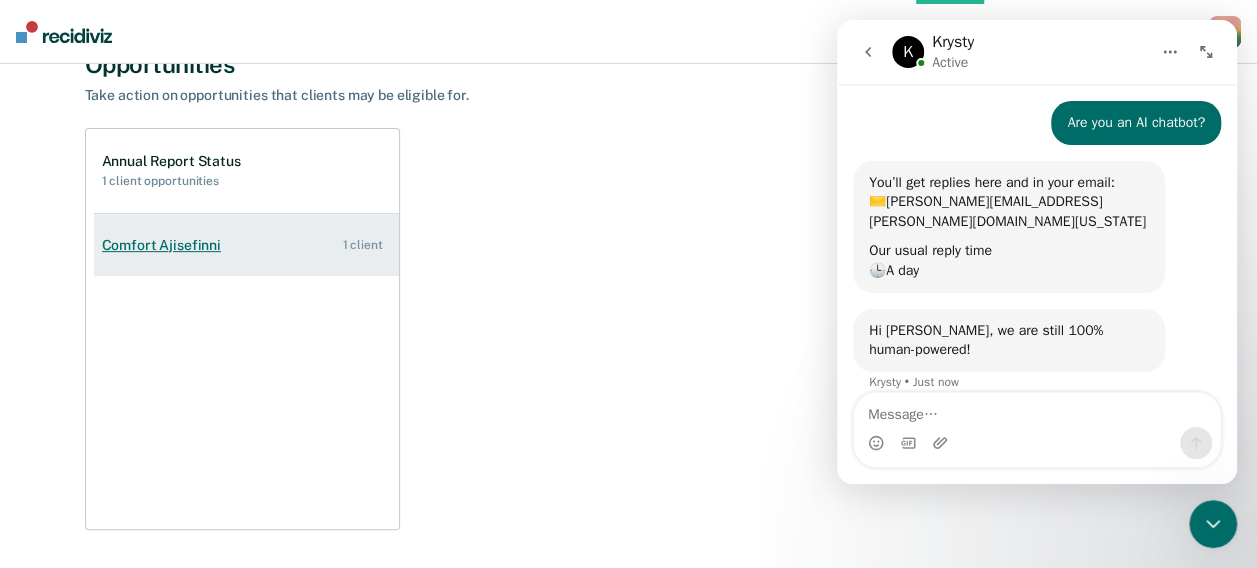 click on "Comfort Ajisefinni   1 client" at bounding box center [246, 245] 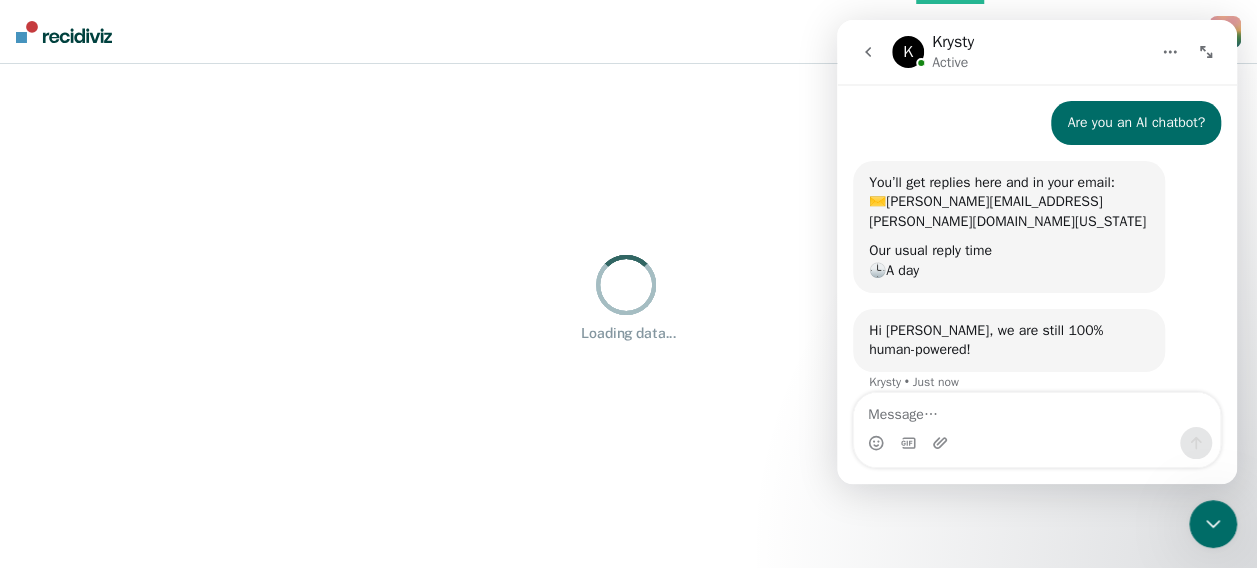 scroll, scrollTop: 0, scrollLeft: 0, axis: both 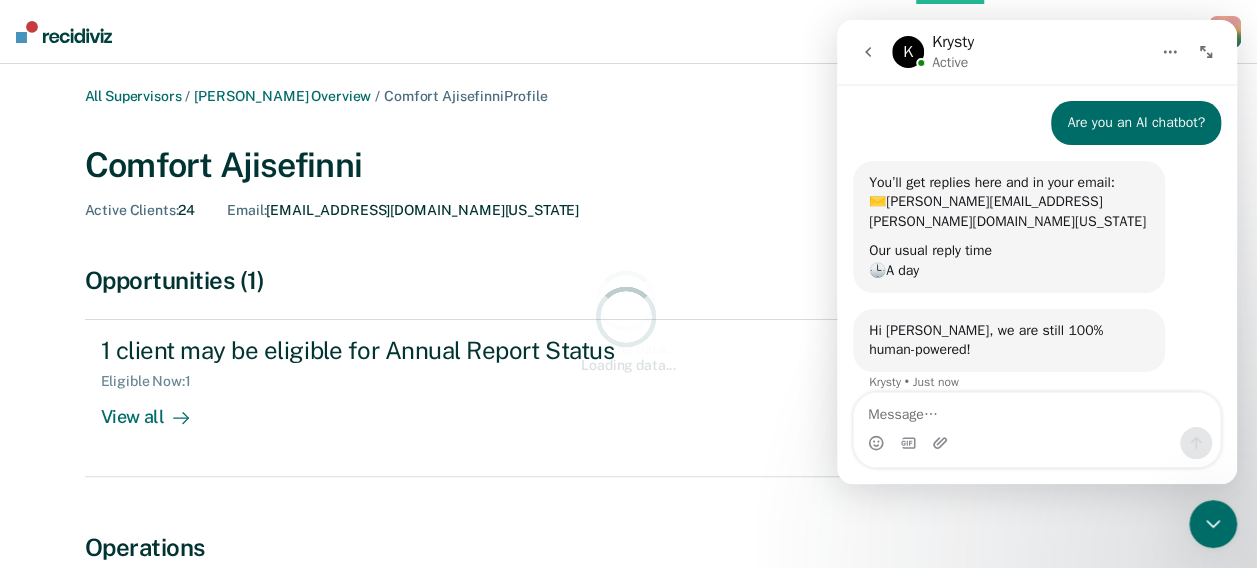 click 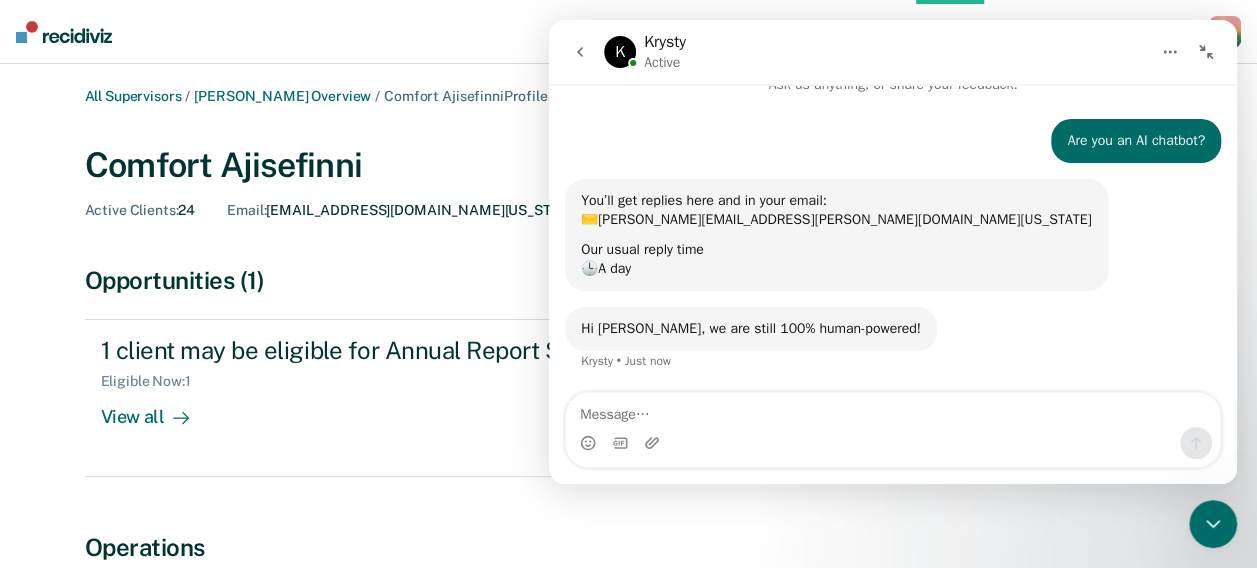 scroll, scrollTop: 25, scrollLeft: 0, axis: vertical 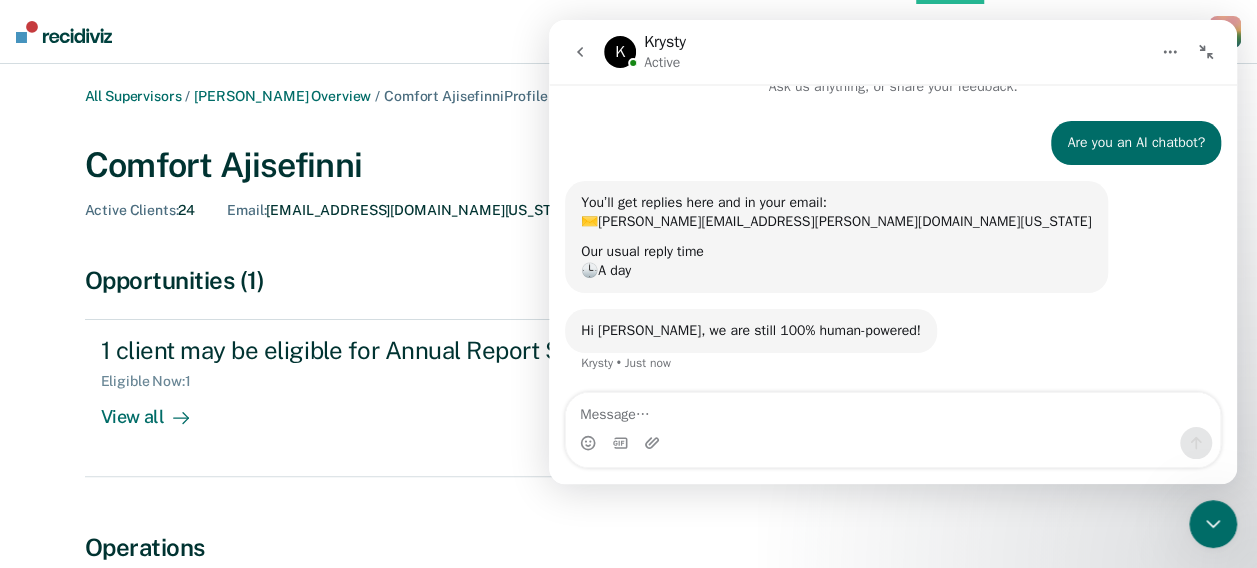click at bounding box center [580, 52] 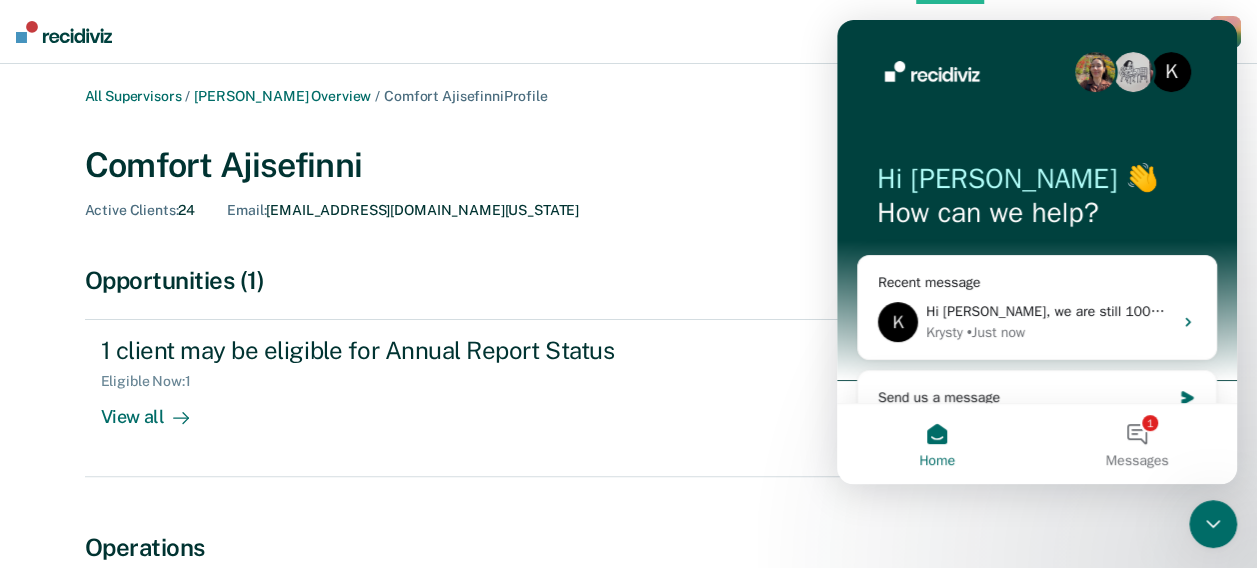 click 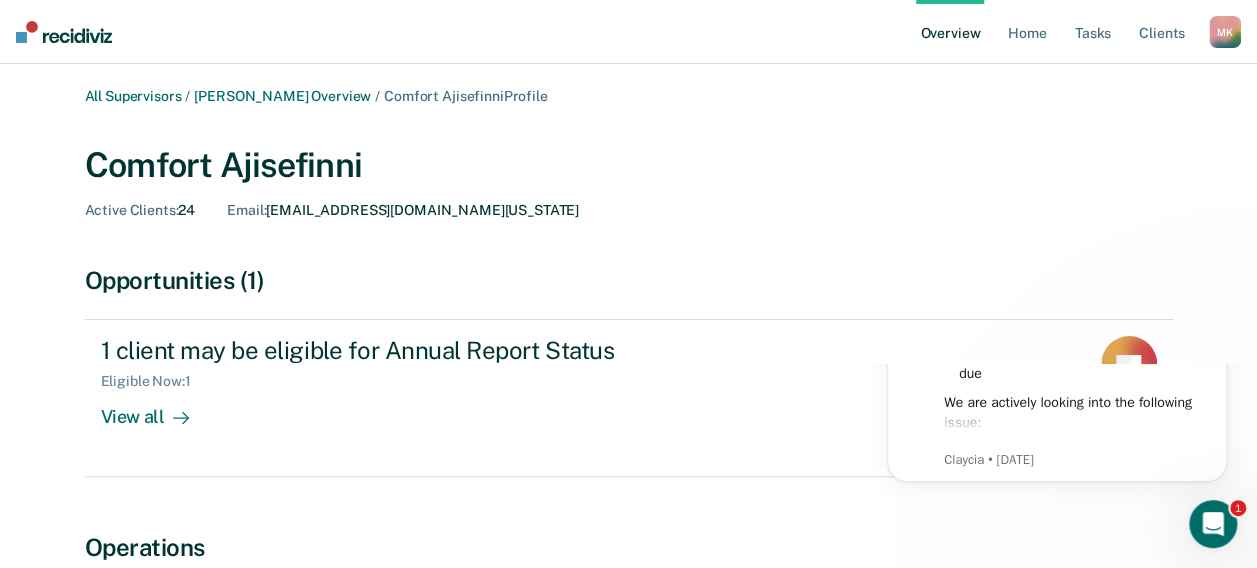 scroll, scrollTop: 0, scrollLeft: 0, axis: both 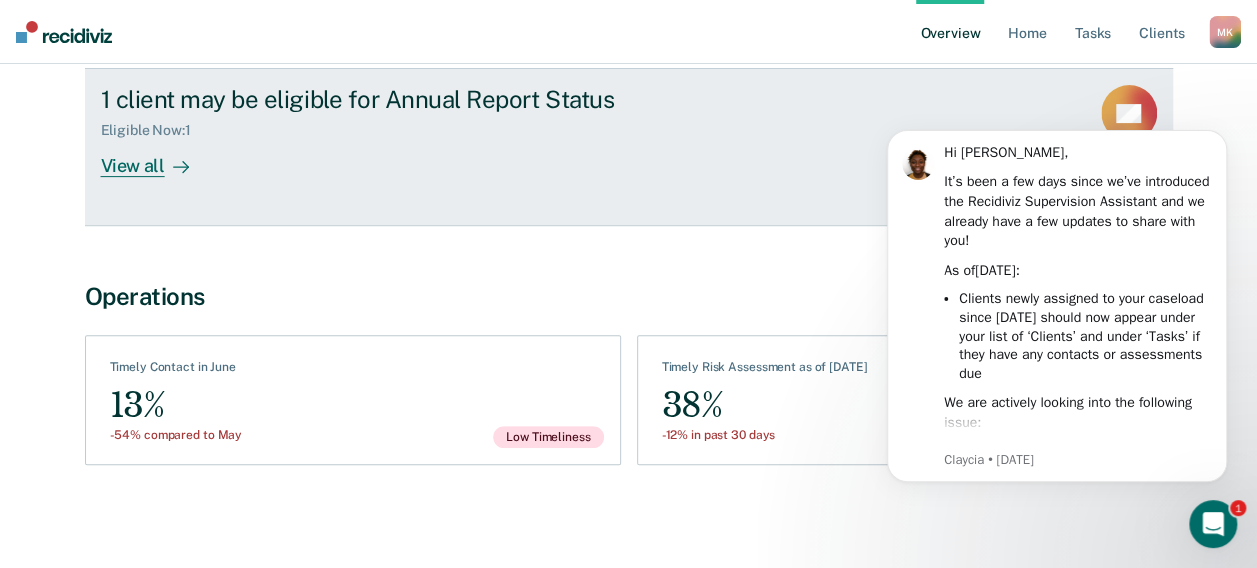 click on "1 client may be eligible for Annual Report Status Eligible Now :  1 View all" at bounding box center [476, 131] 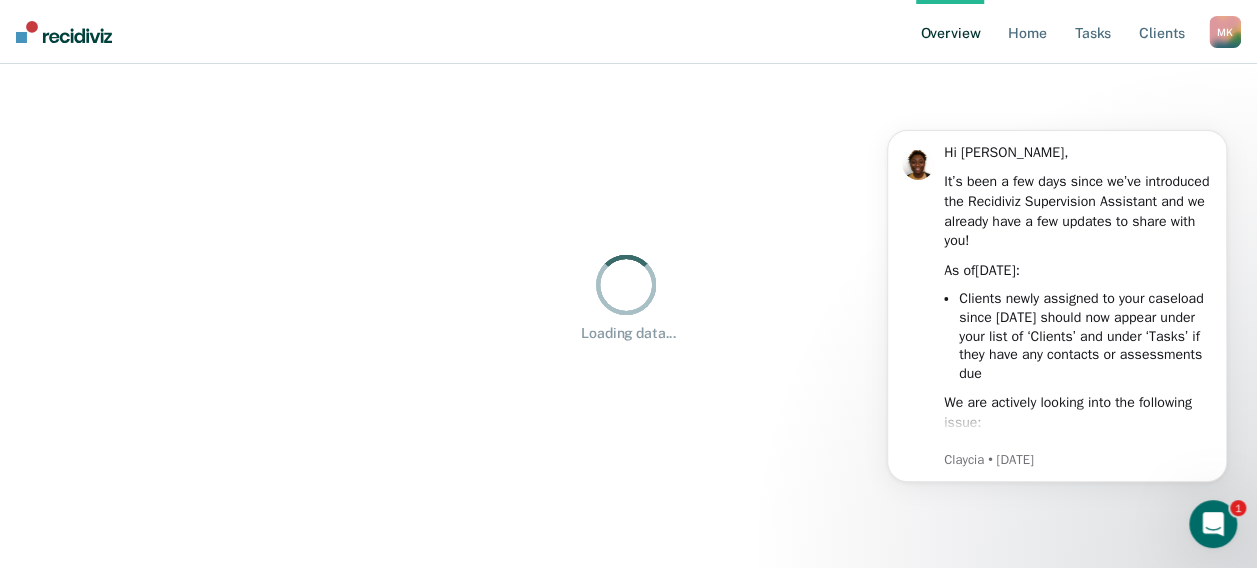 scroll, scrollTop: 0, scrollLeft: 0, axis: both 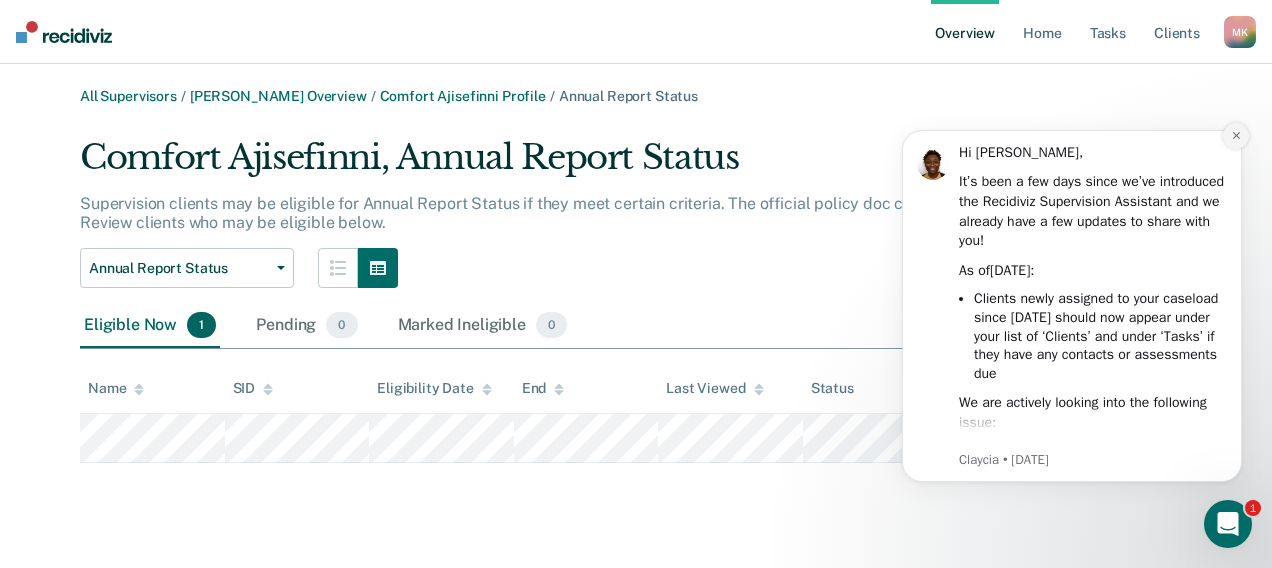 click at bounding box center (1236, 136) 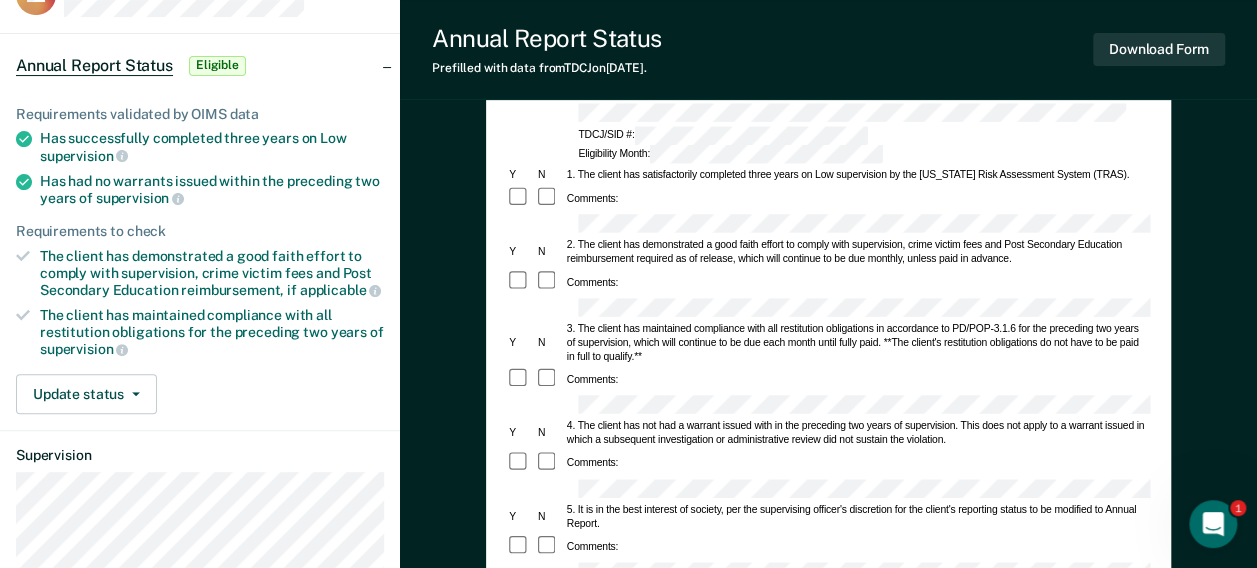 scroll, scrollTop: 46, scrollLeft: 0, axis: vertical 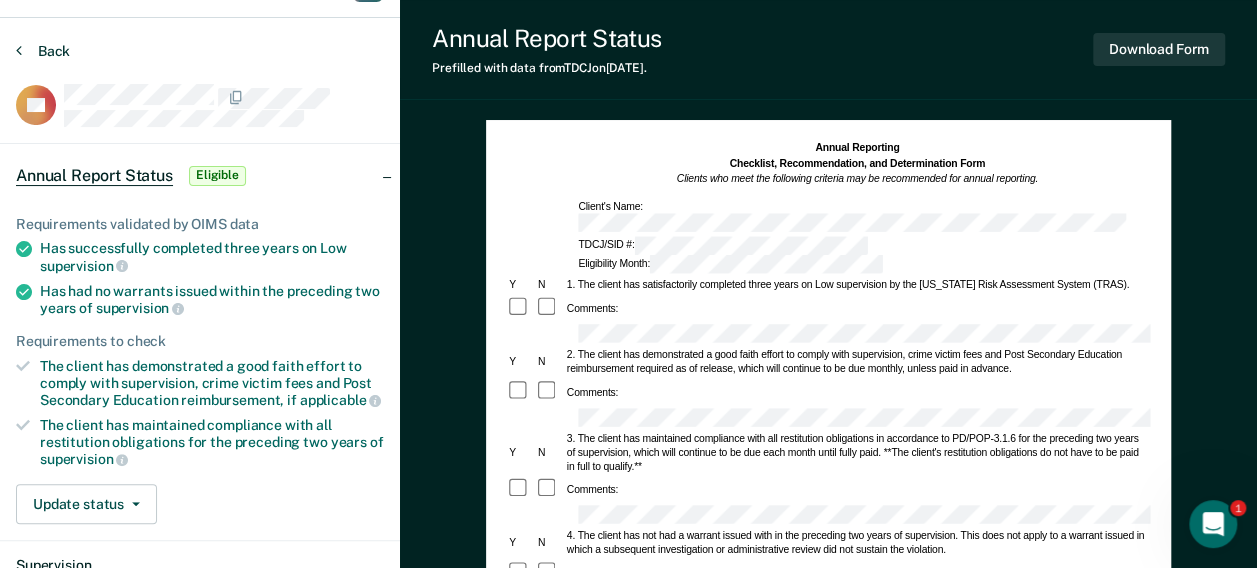 click on "Back" at bounding box center [43, 51] 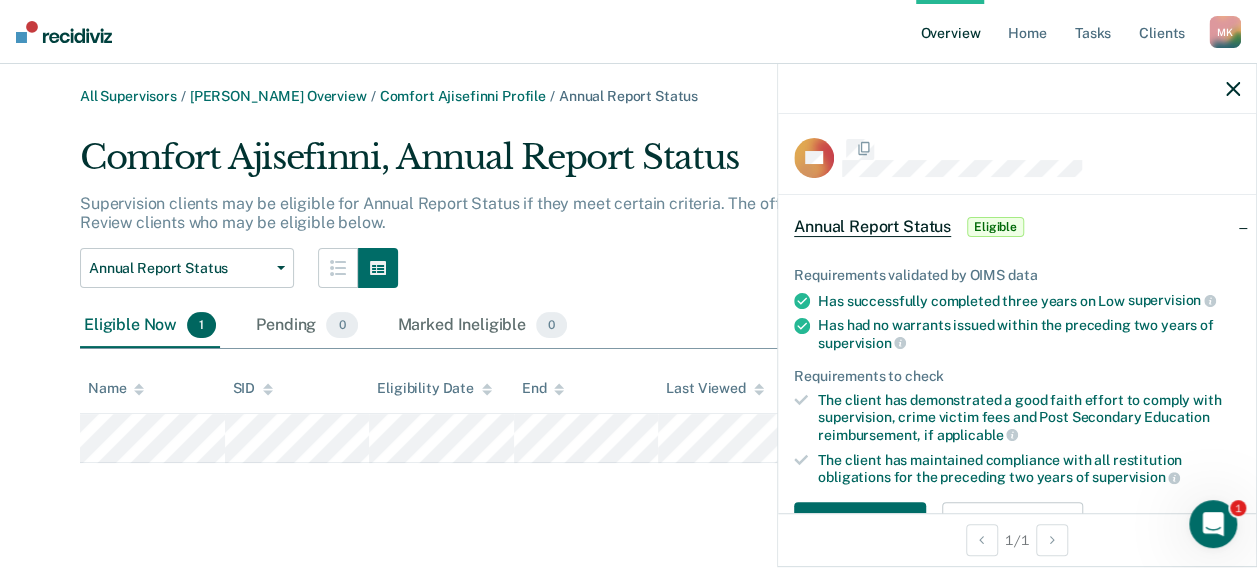 scroll, scrollTop: 0, scrollLeft: 0, axis: both 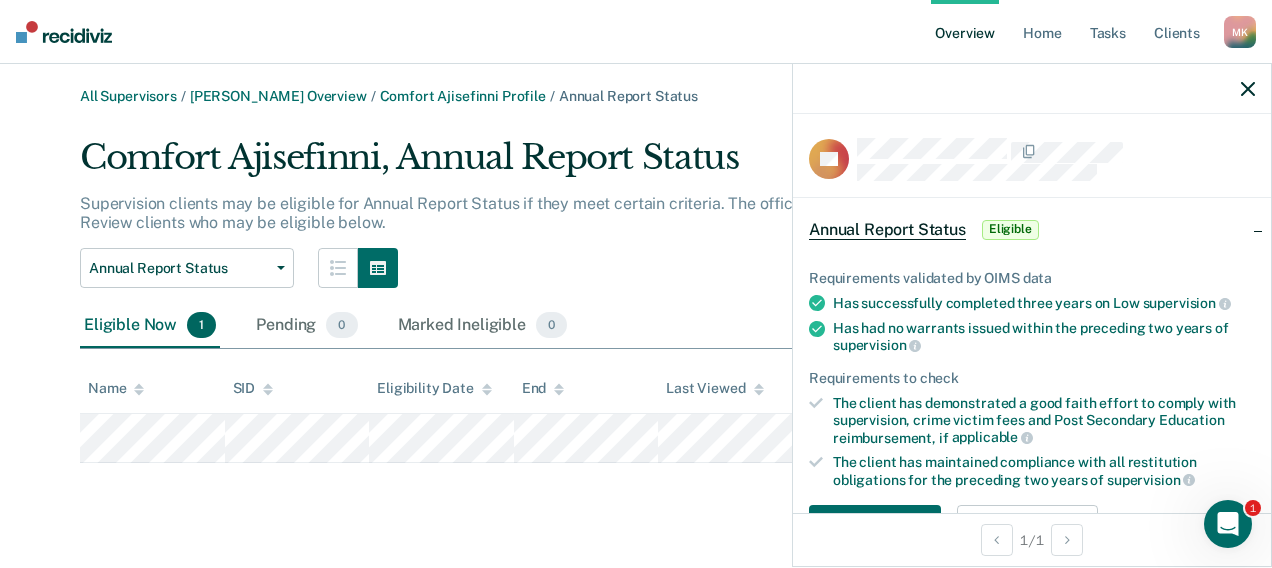 click 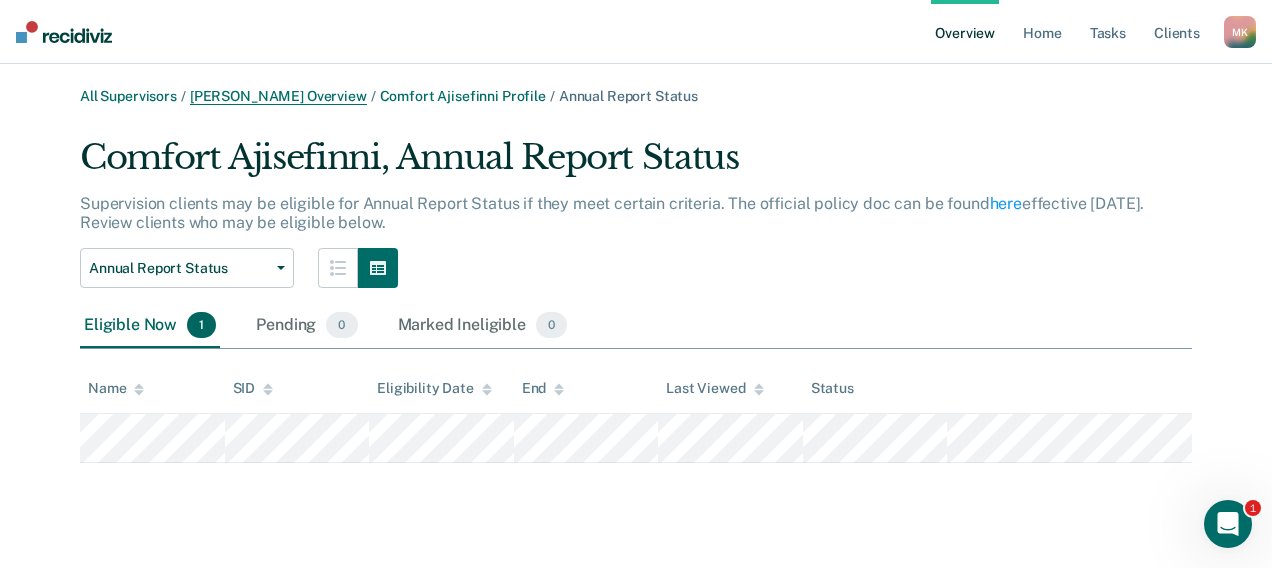 click on "[PERSON_NAME] Overview" at bounding box center [278, 96] 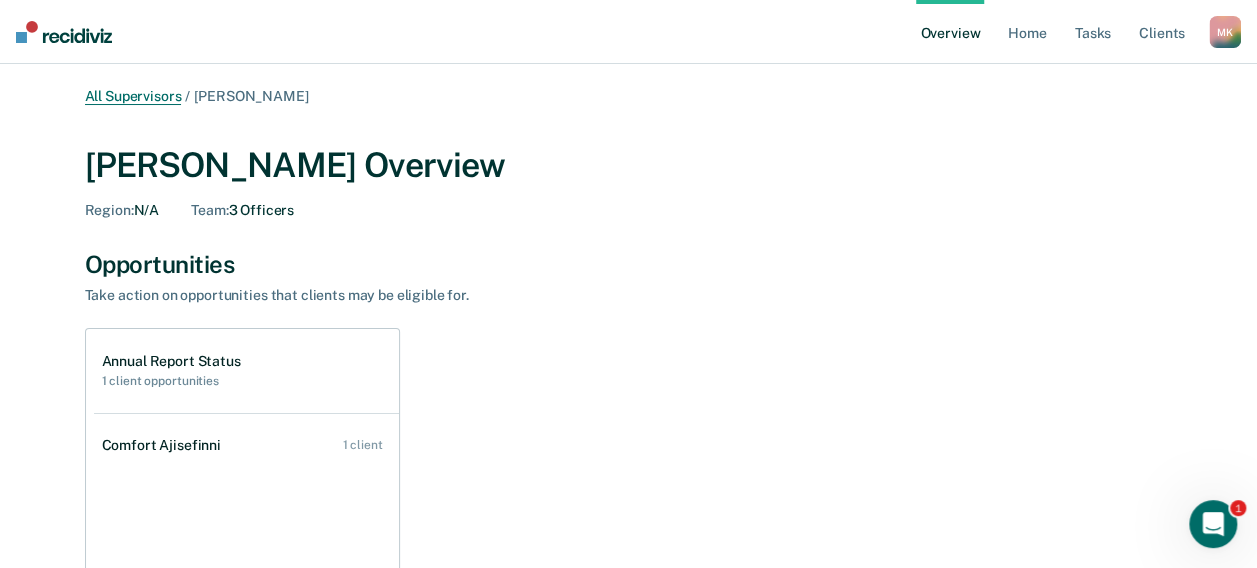 click on "All Supervisors" at bounding box center [133, 96] 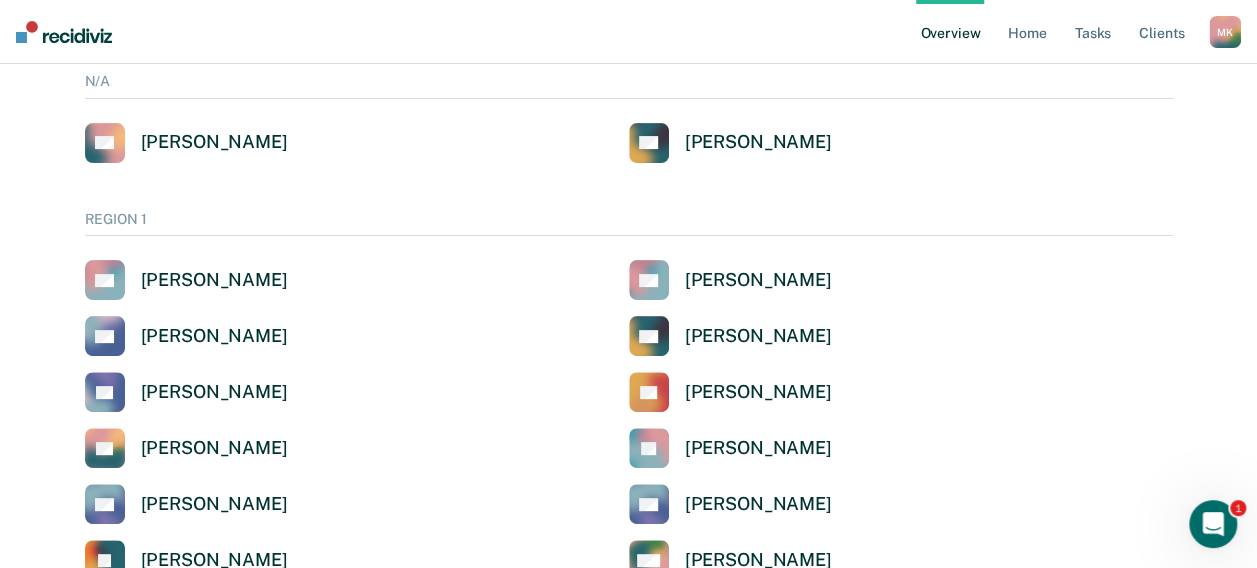 scroll, scrollTop: 300, scrollLeft: 0, axis: vertical 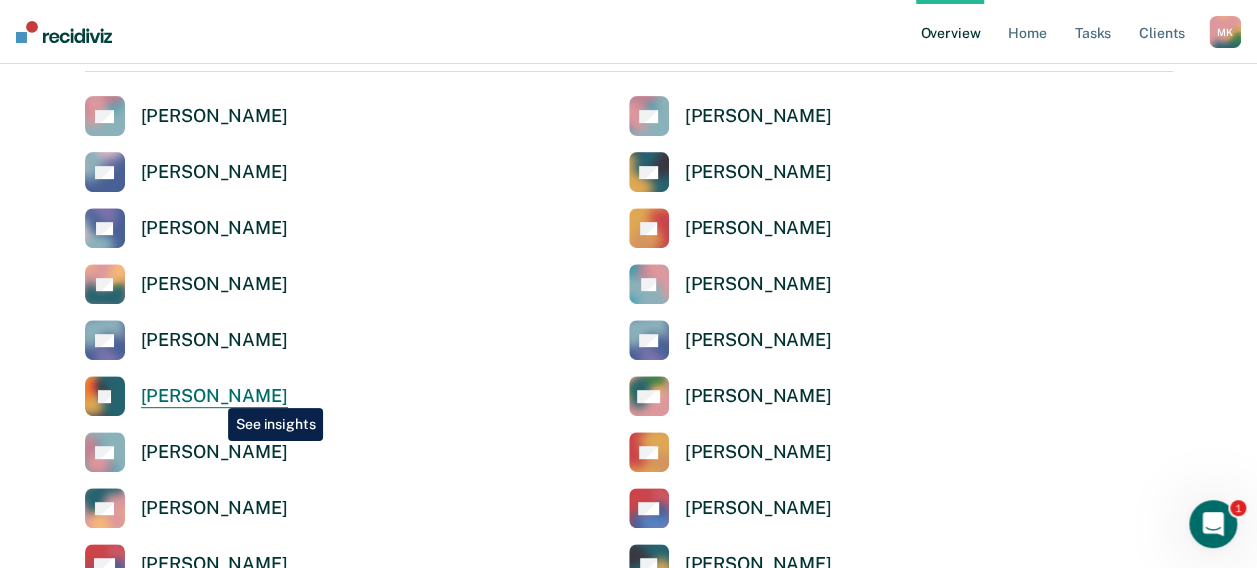 click on "[PERSON_NAME]" at bounding box center (214, 396) 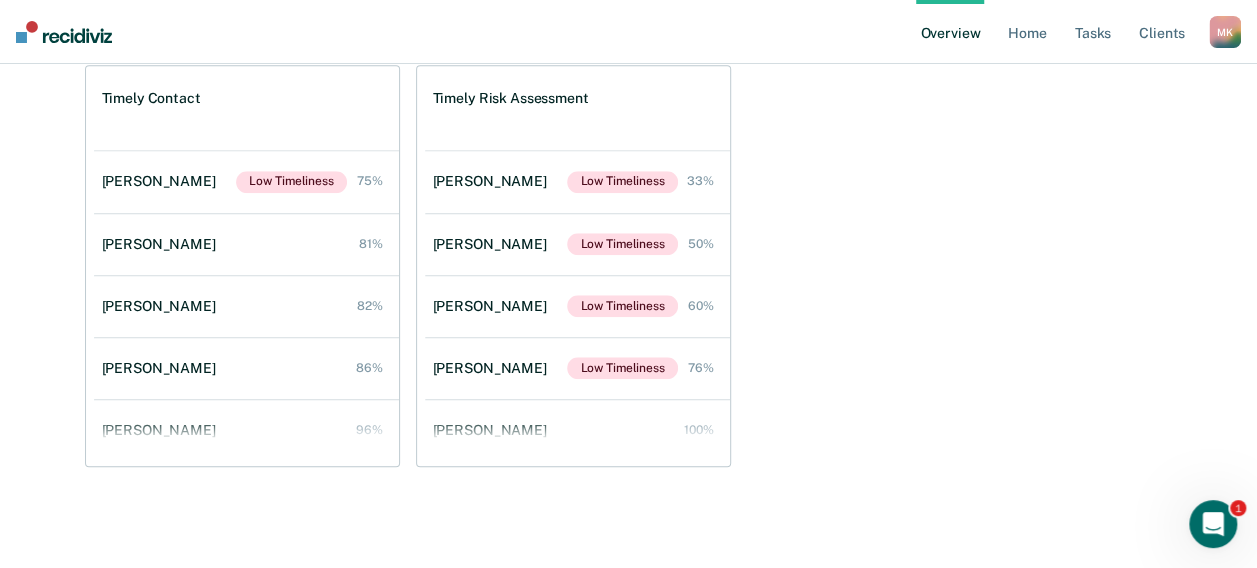scroll, scrollTop: 801, scrollLeft: 0, axis: vertical 